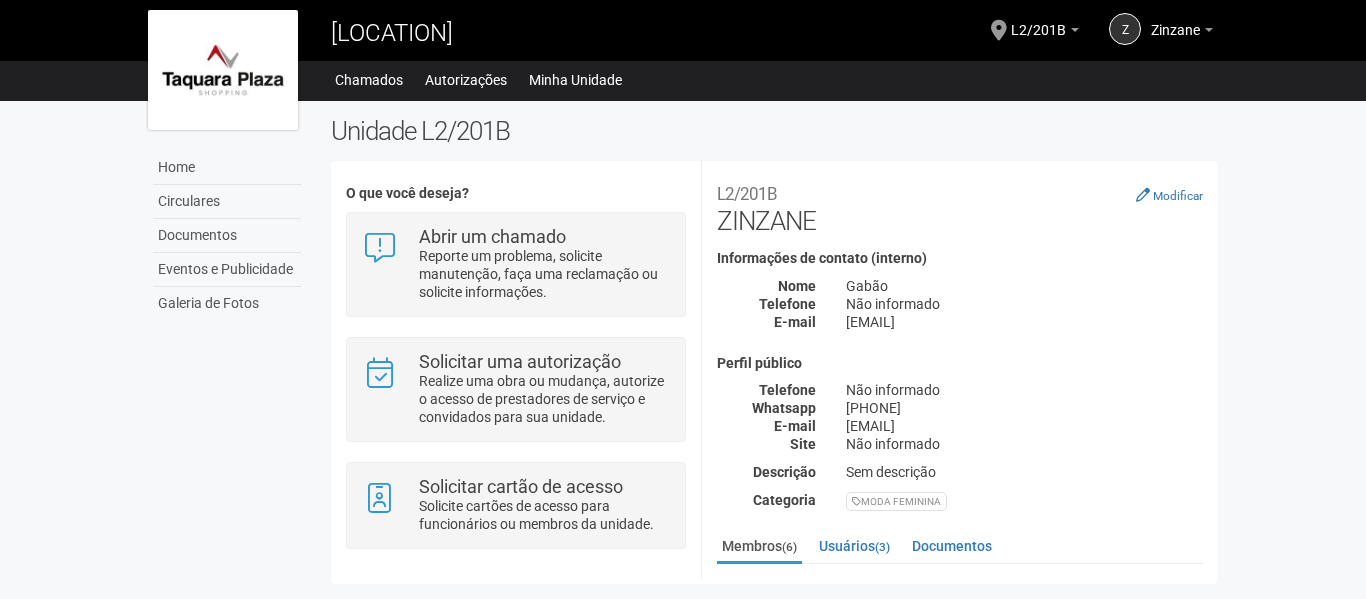 scroll, scrollTop: 0, scrollLeft: 0, axis: both 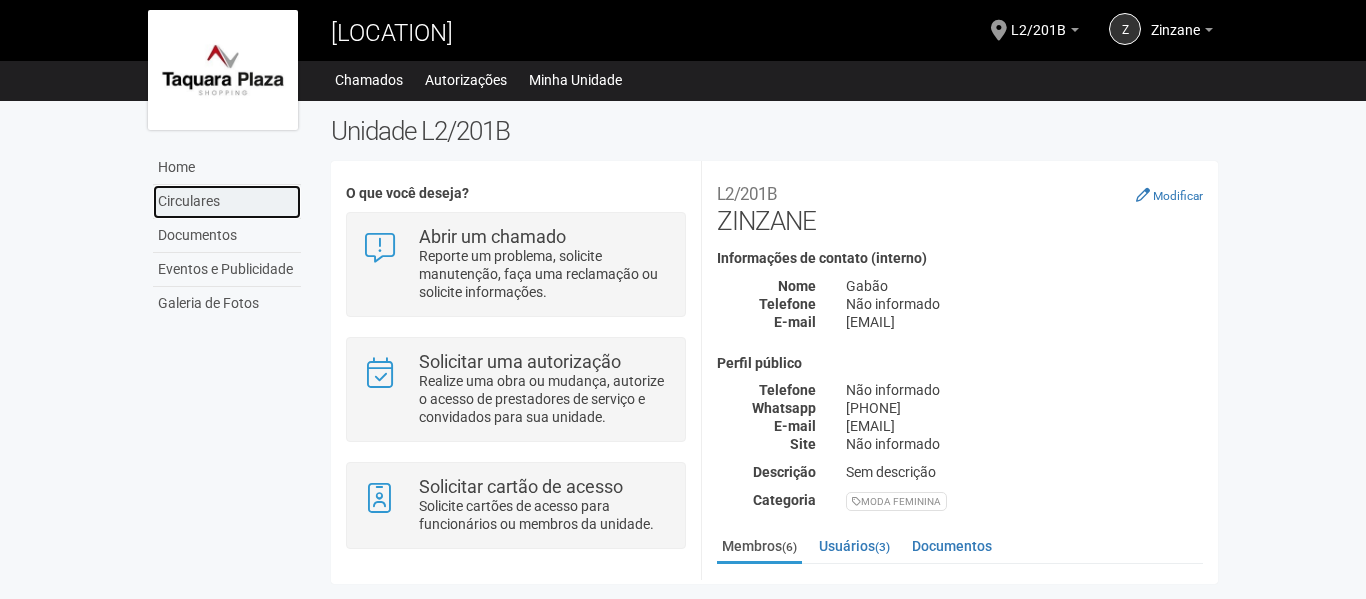 click on "Circulares" at bounding box center (227, 202) 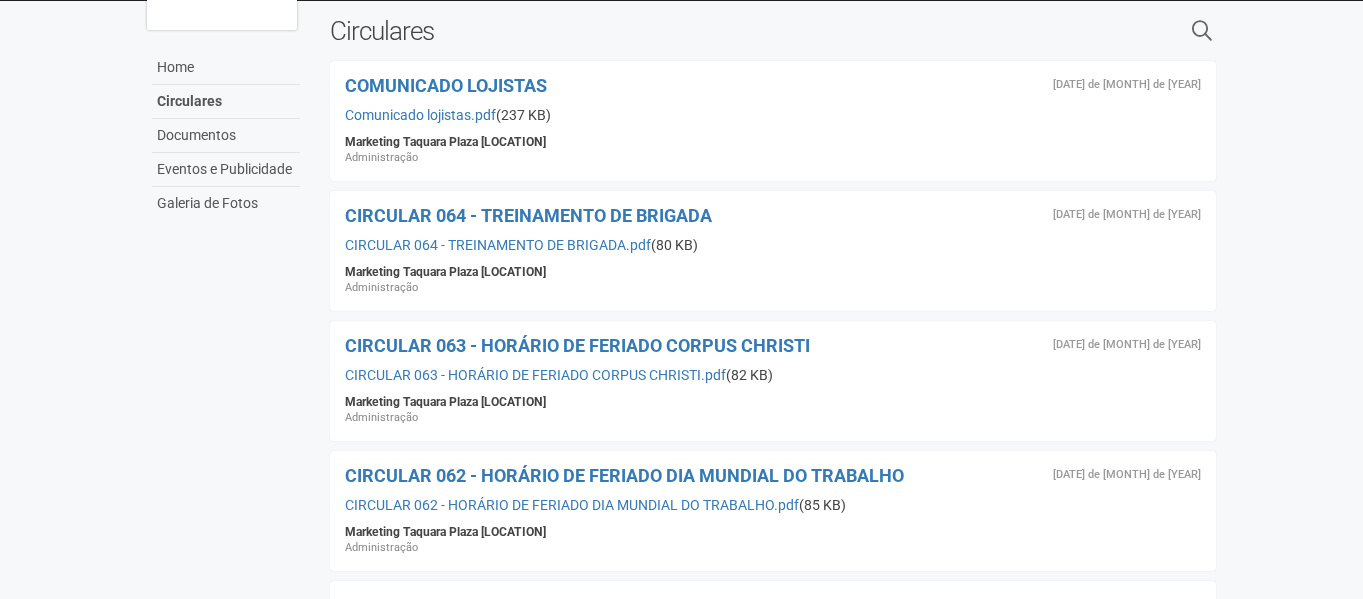 scroll, scrollTop: 0, scrollLeft: 0, axis: both 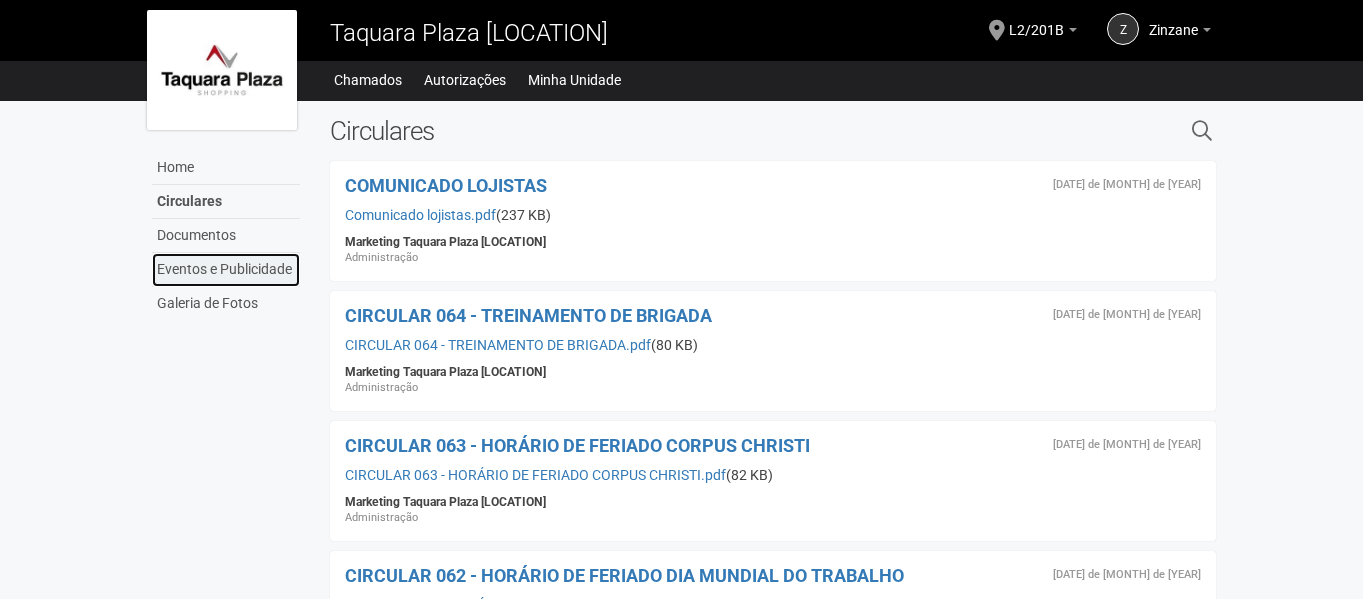 click on "Eventos e Publicidade" at bounding box center [226, 270] 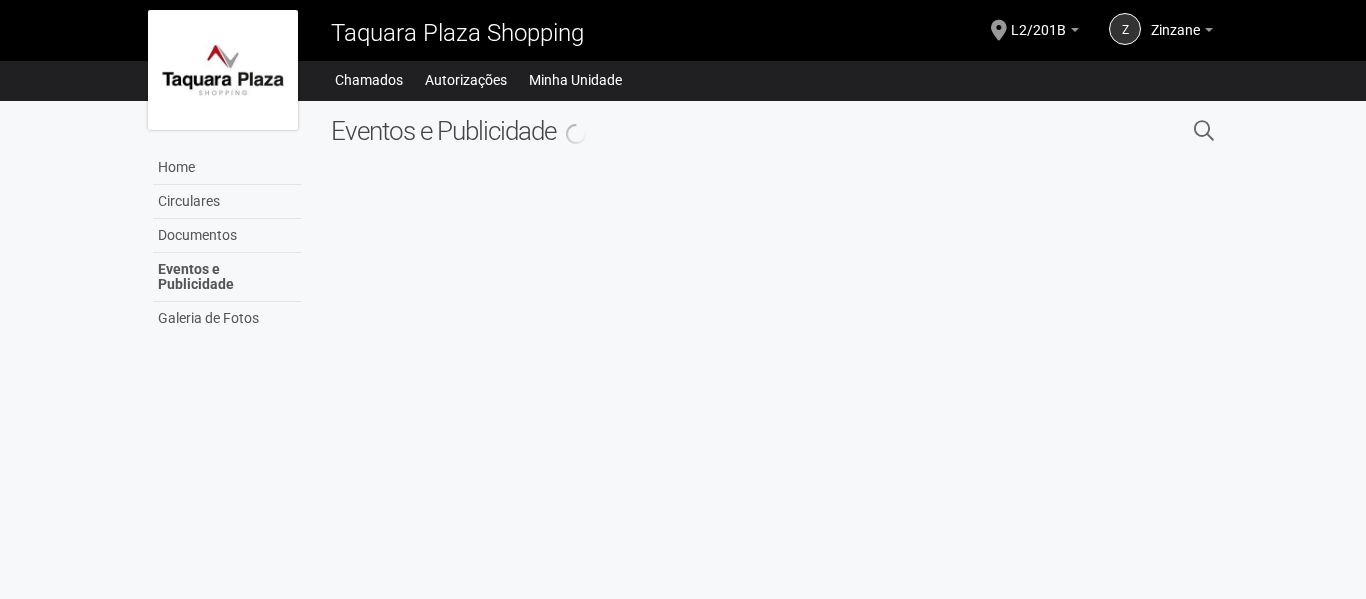 scroll, scrollTop: 0, scrollLeft: 0, axis: both 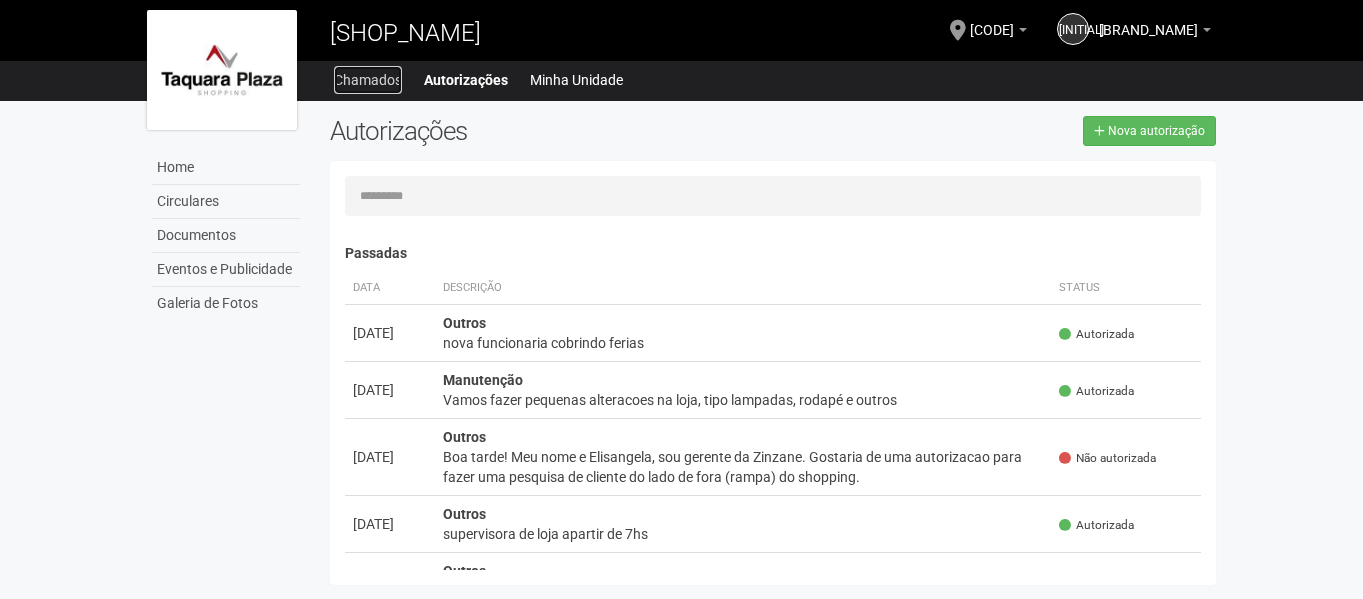 click on "Chamados" at bounding box center [368, 80] 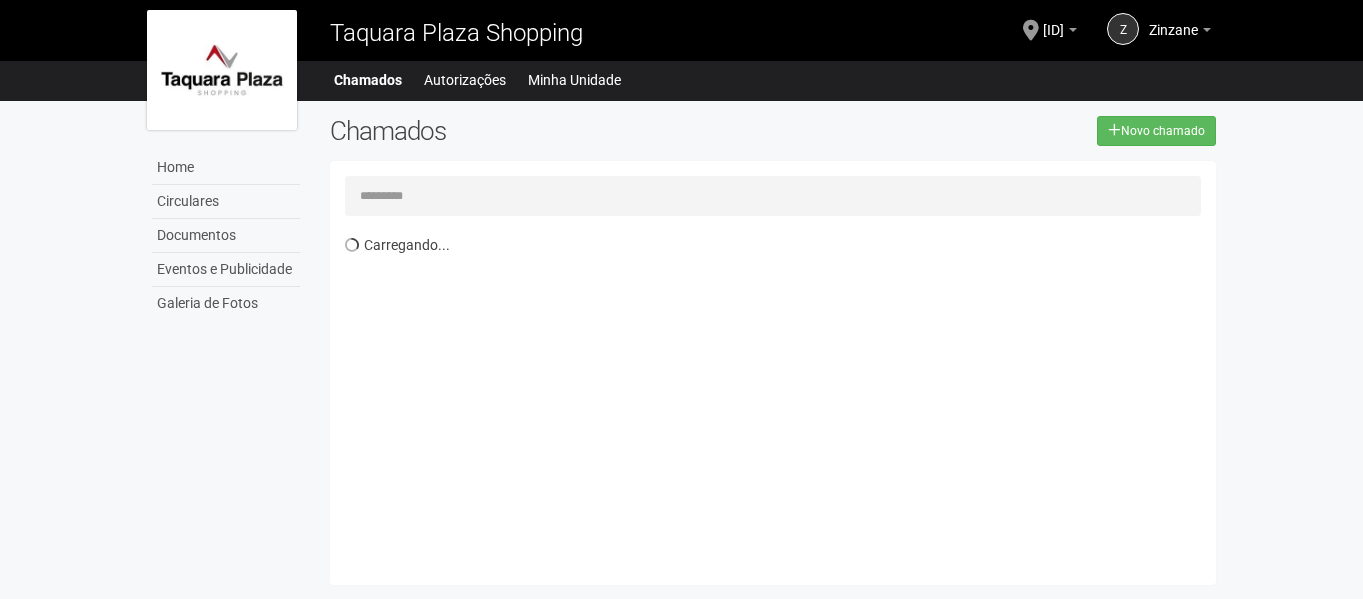 scroll, scrollTop: 0, scrollLeft: 0, axis: both 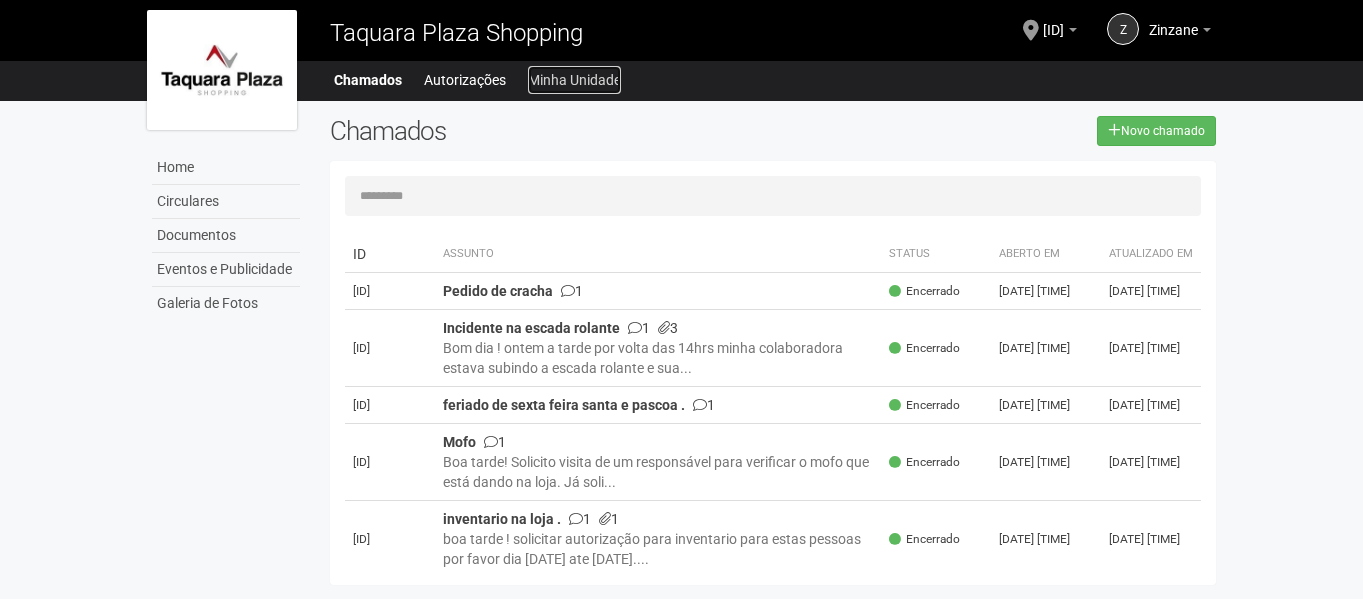 click on "Minha Unidade" at bounding box center (574, 80) 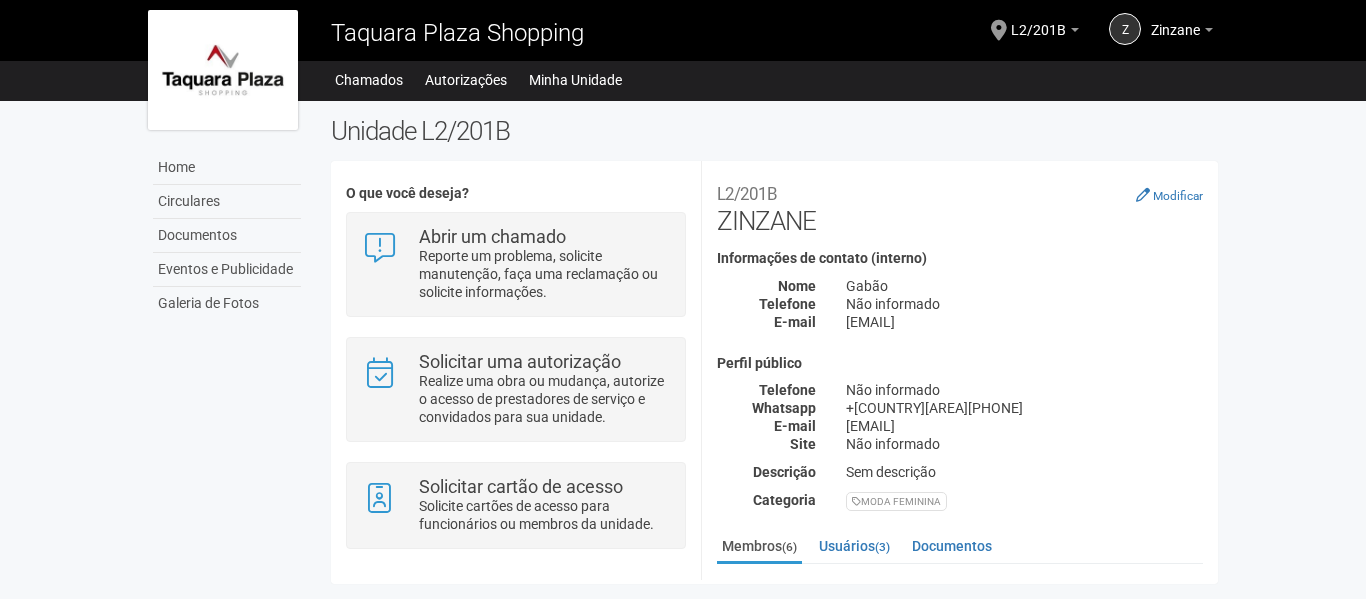 scroll, scrollTop: 0, scrollLeft: 0, axis: both 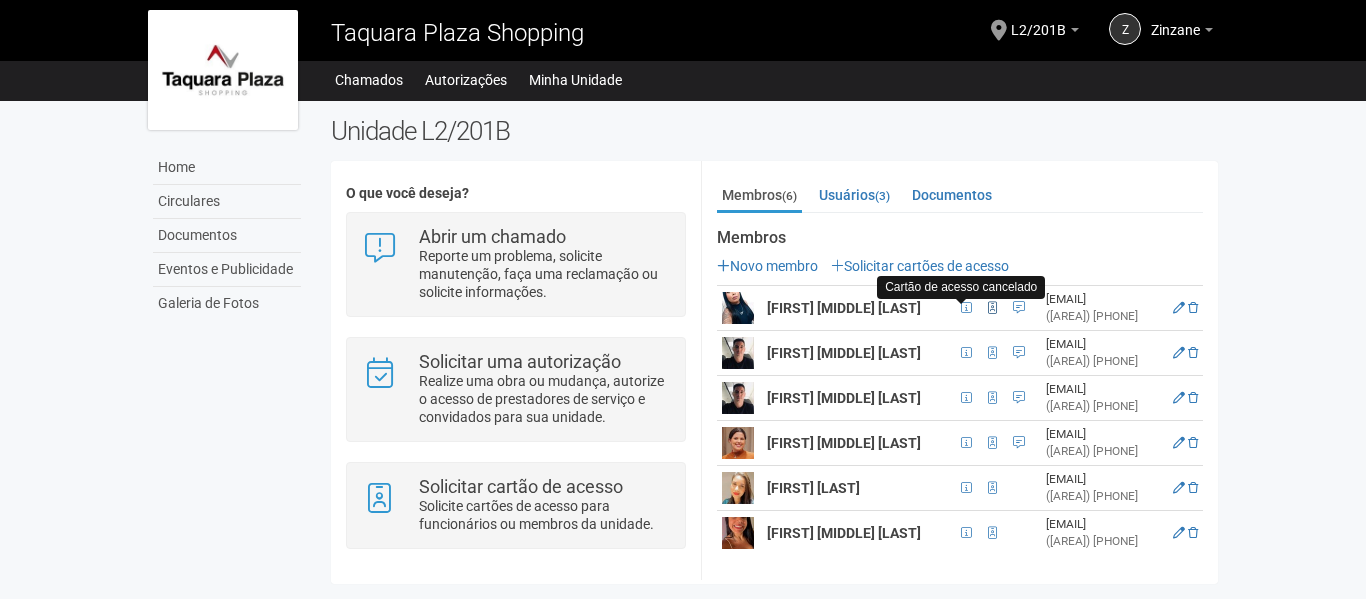 click at bounding box center (992, 308) 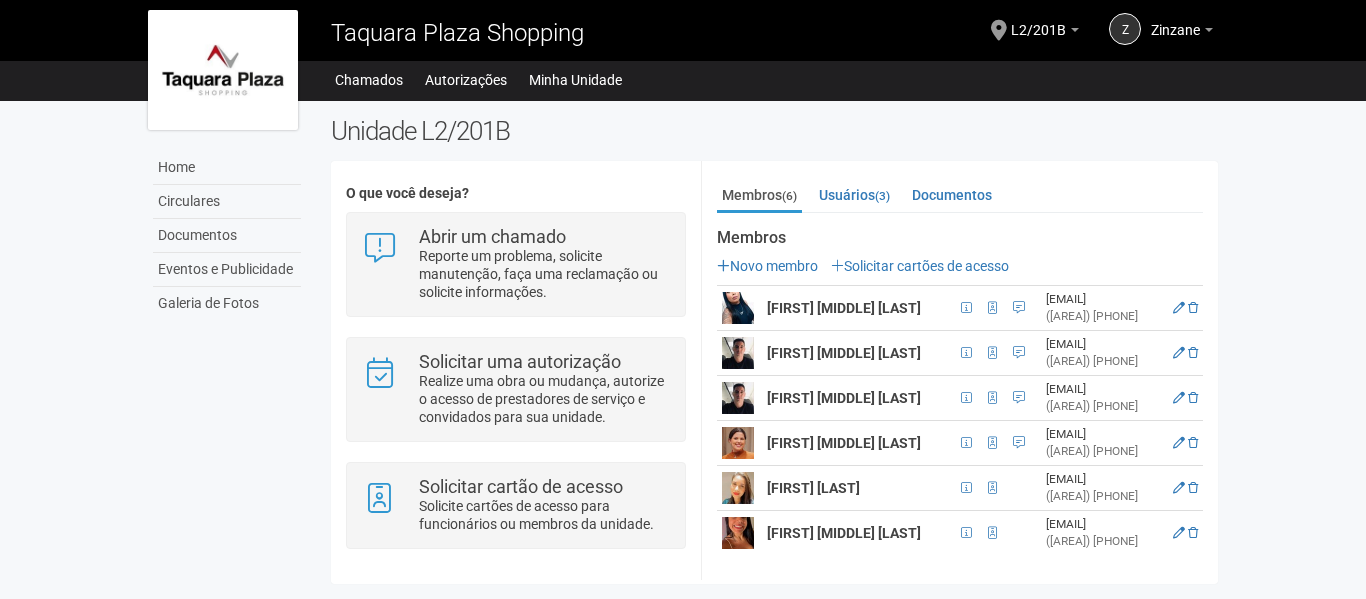 click at bounding box center (738, 308) 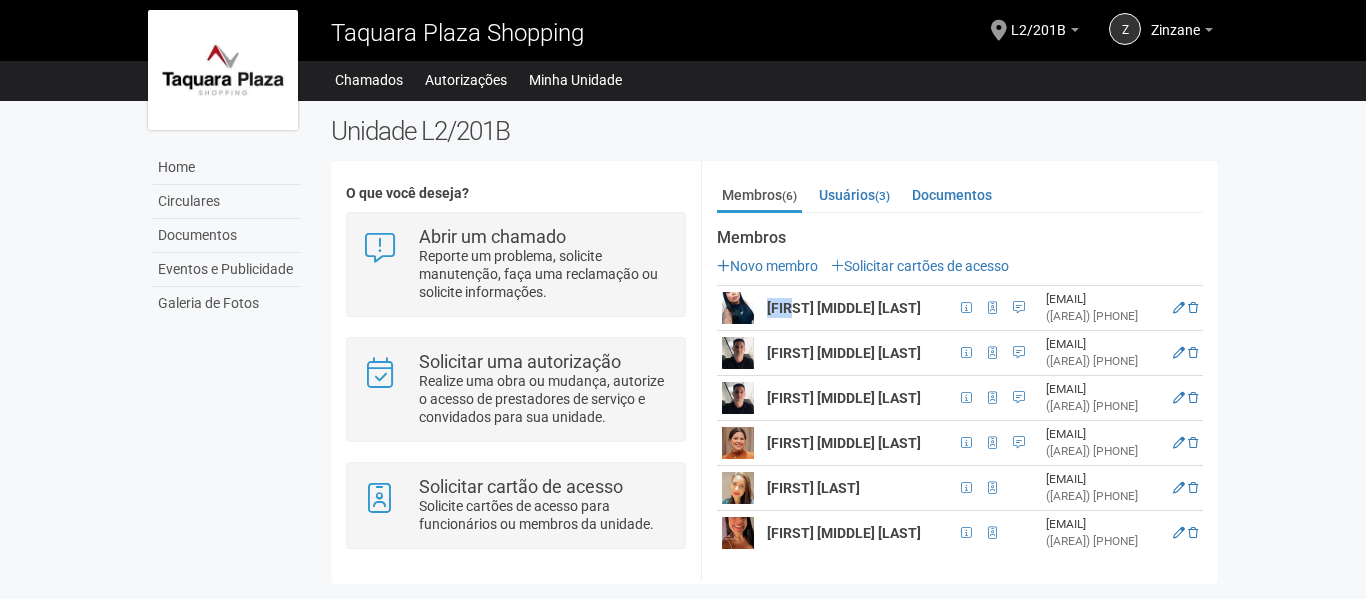 click on "Ana Paula da Conceição" at bounding box center [844, 308] 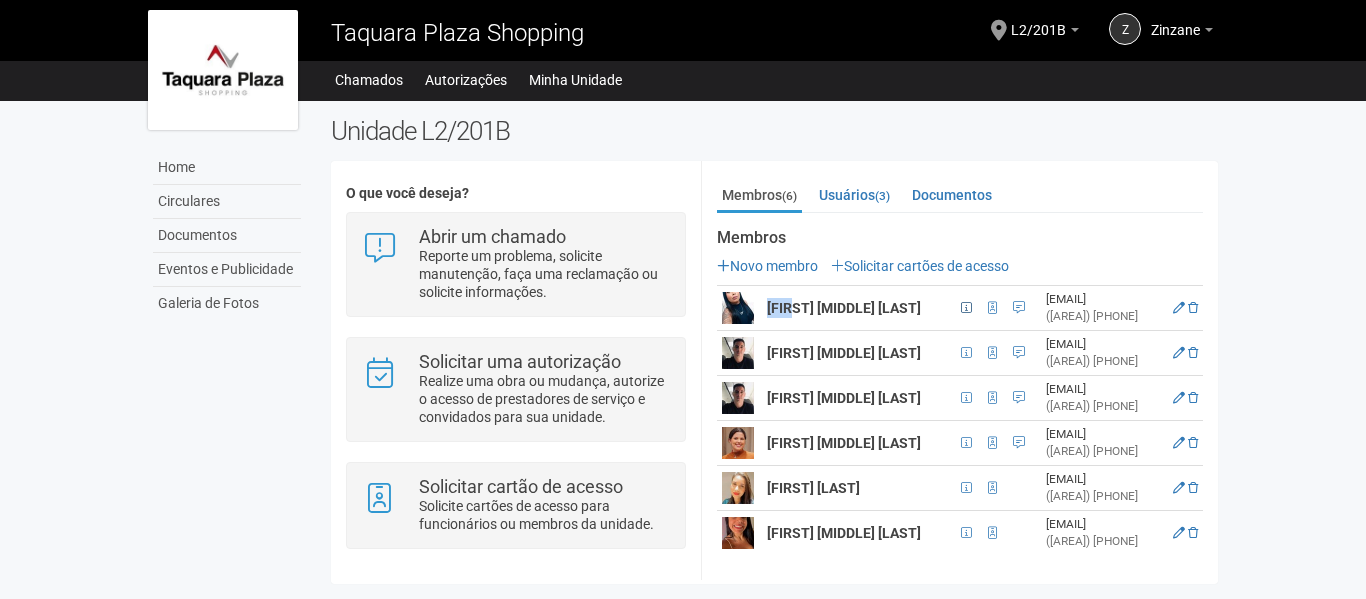 click at bounding box center [966, 308] 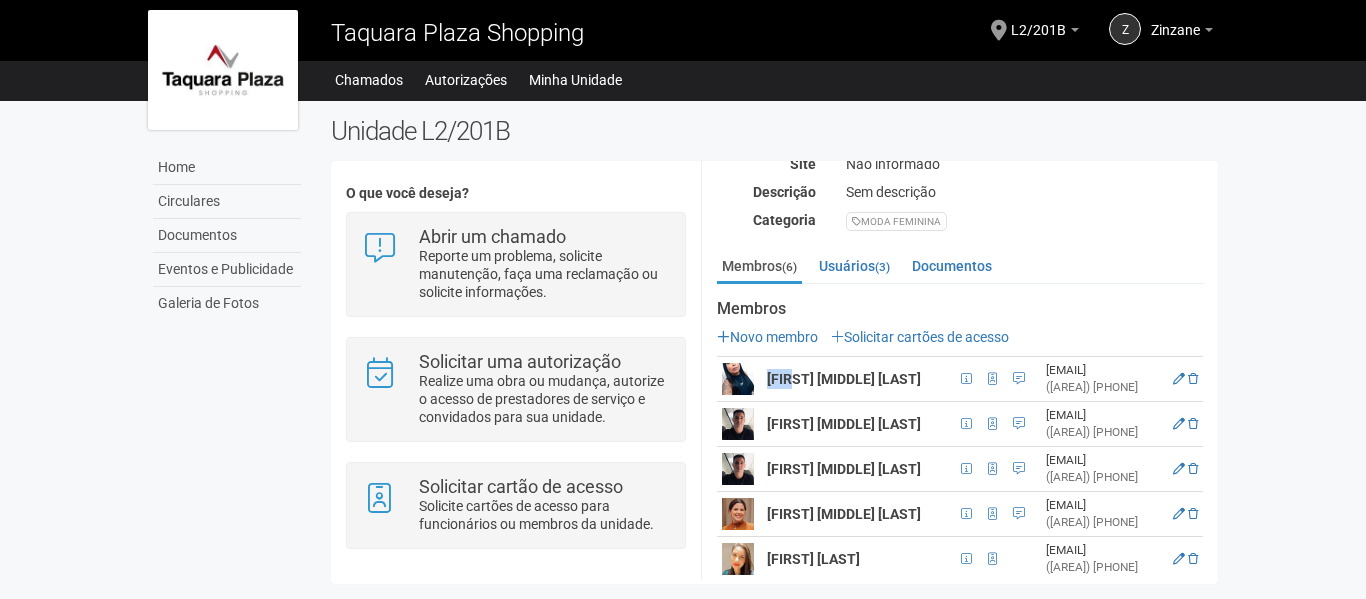 scroll, scrollTop: 180, scrollLeft: 0, axis: vertical 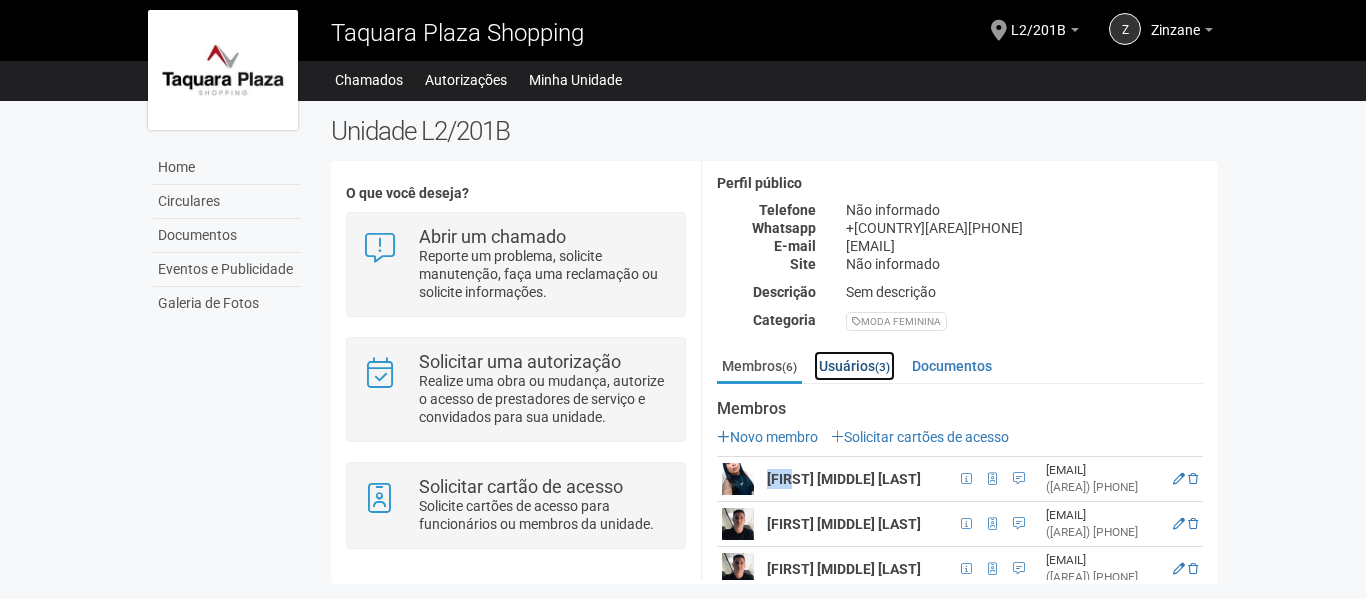 click on "Usuários
(3)" at bounding box center [854, 366] 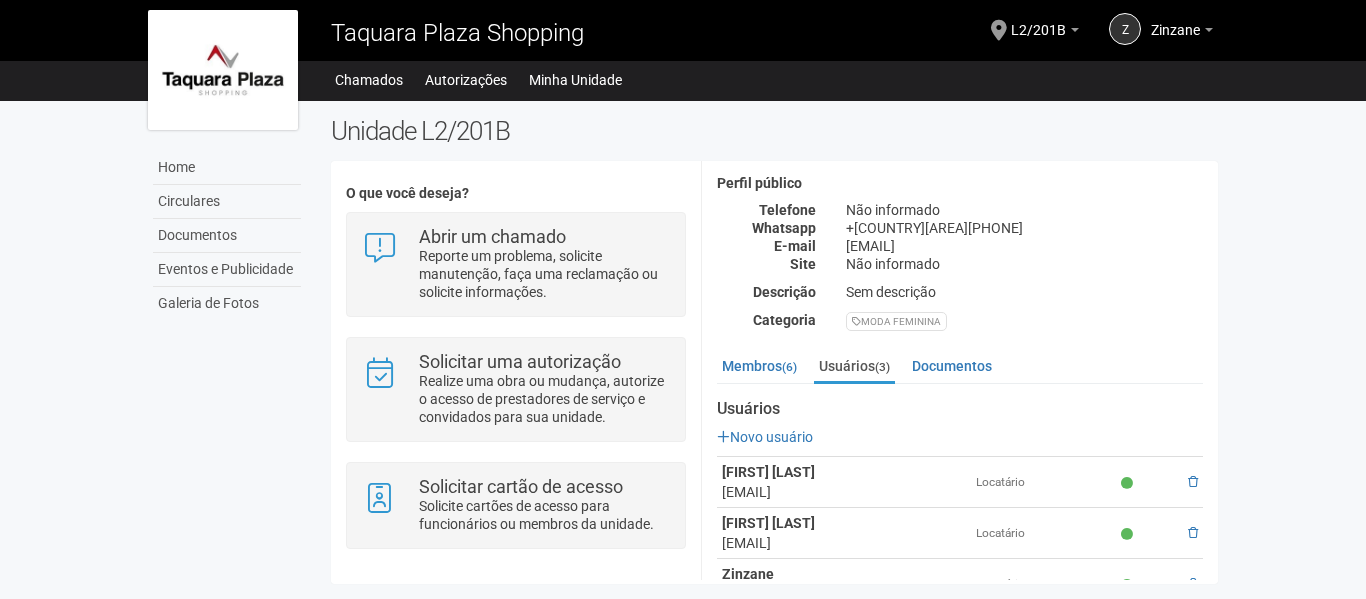 scroll, scrollTop: 233, scrollLeft: 0, axis: vertical 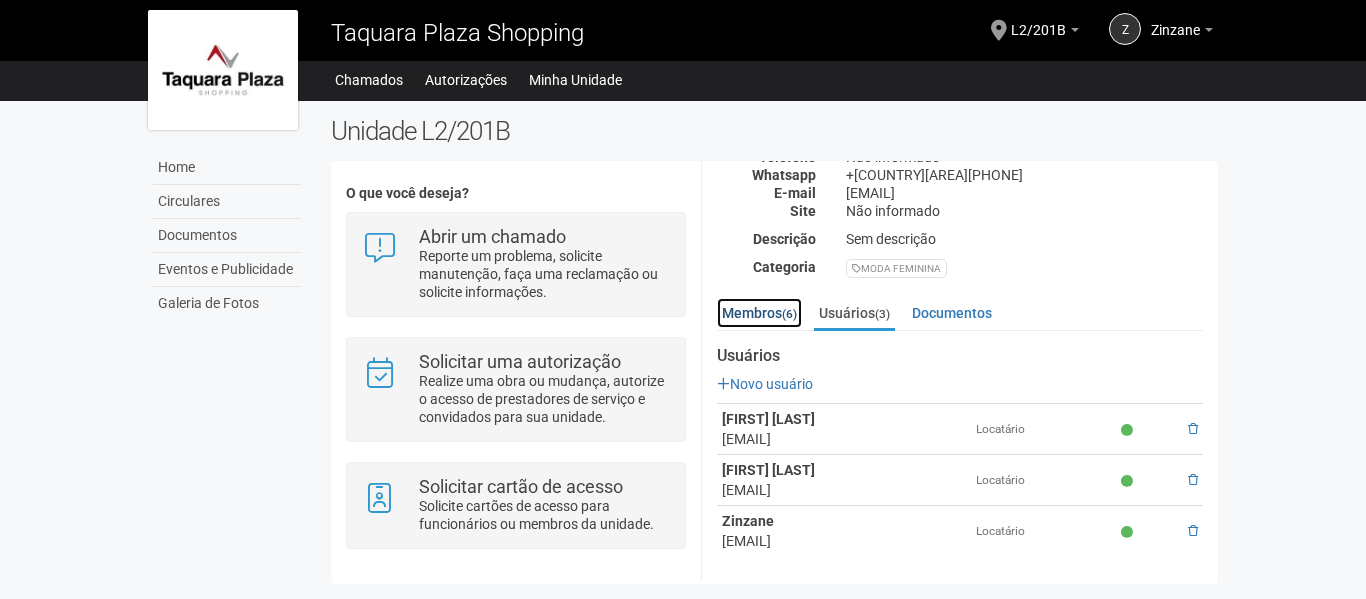 click on "Membros
(6)" at bounding box center (759, 313) 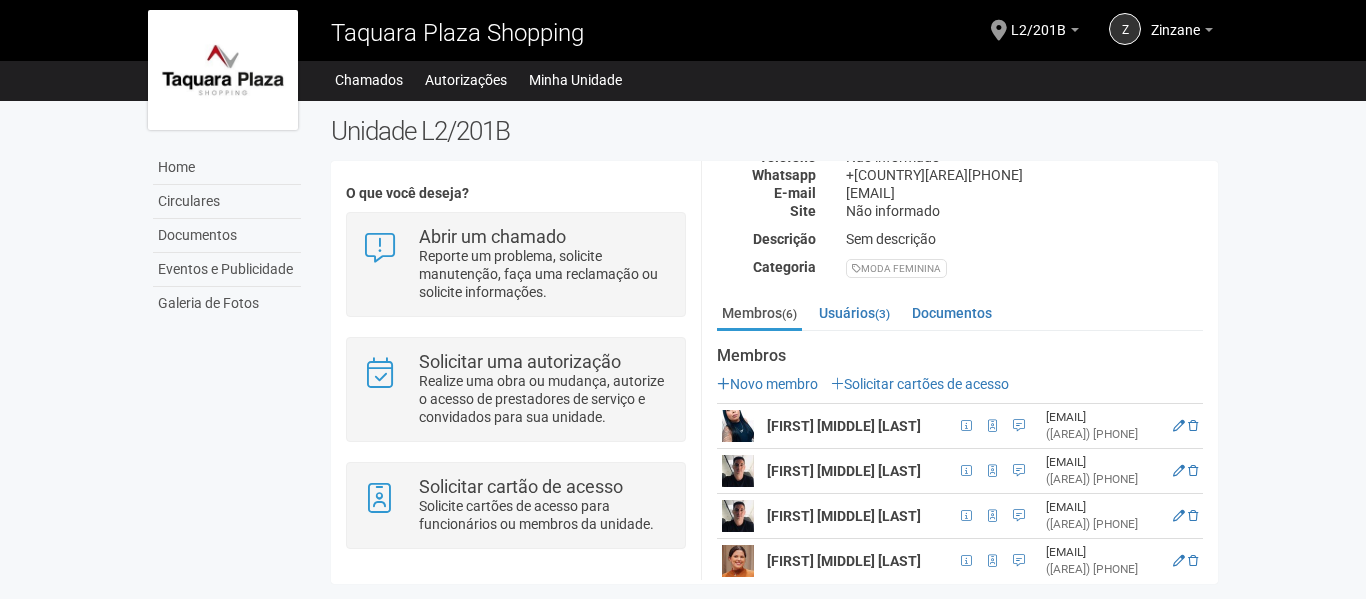 click on "Membros" at bounding box center [960, 356] 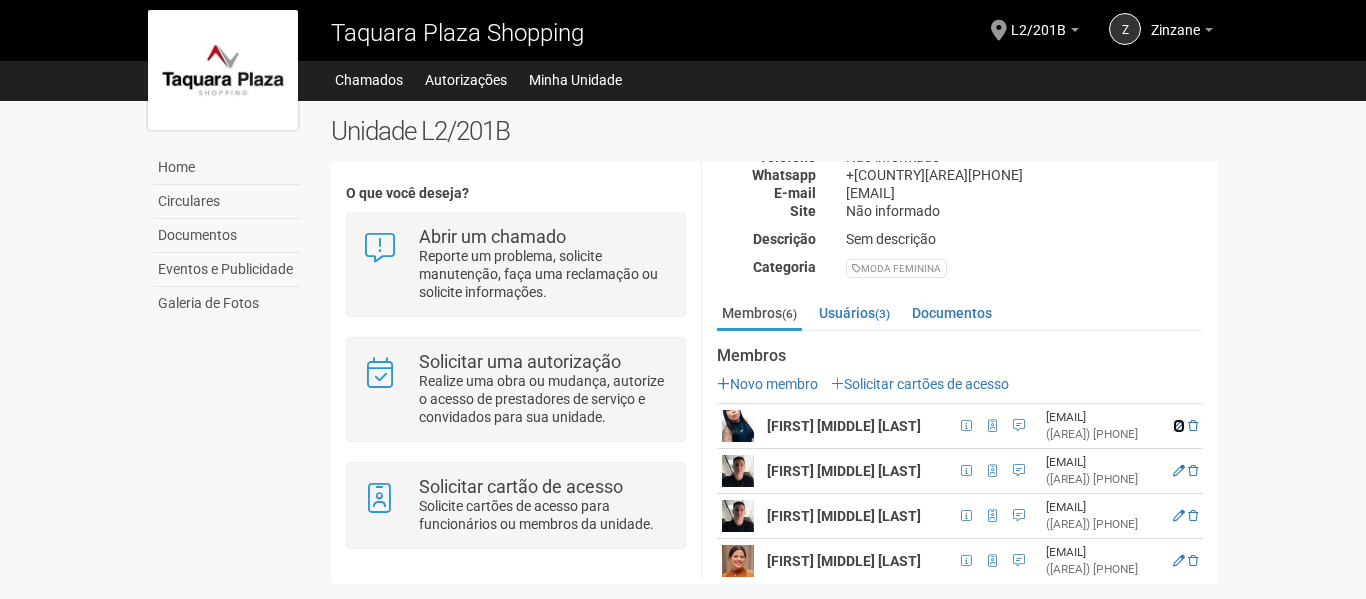 click at bounding box center [1179, 426] 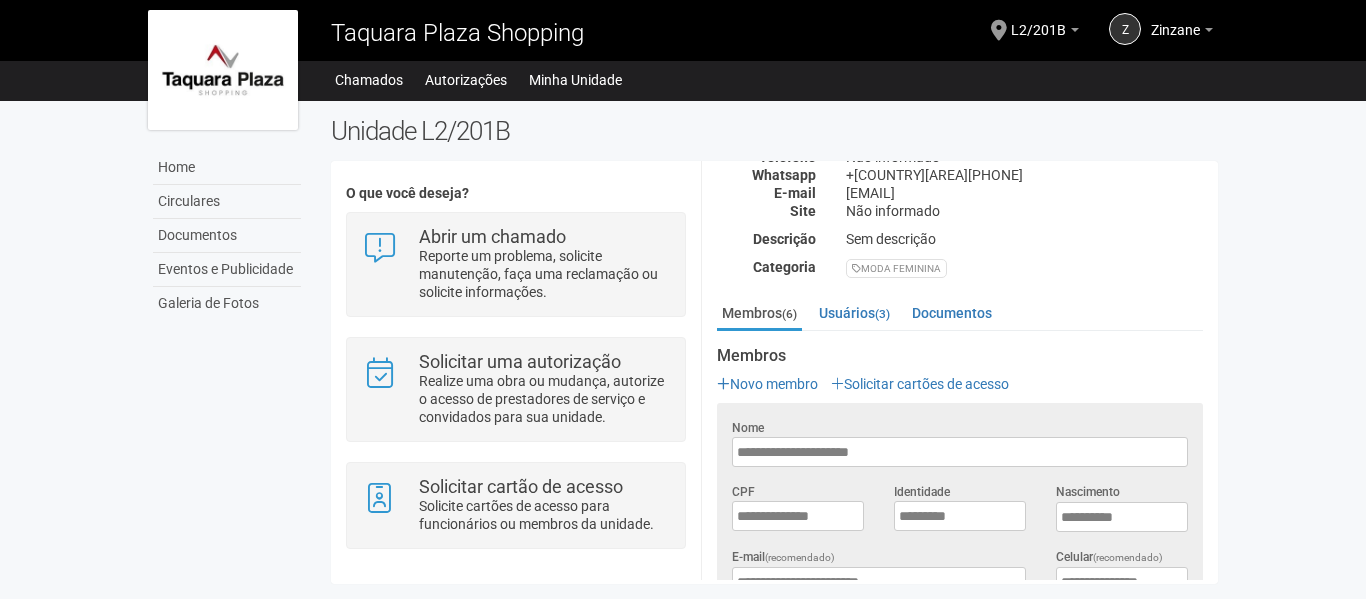 scroll, scrollTop: 0, scrollLeft: 0, axis: both 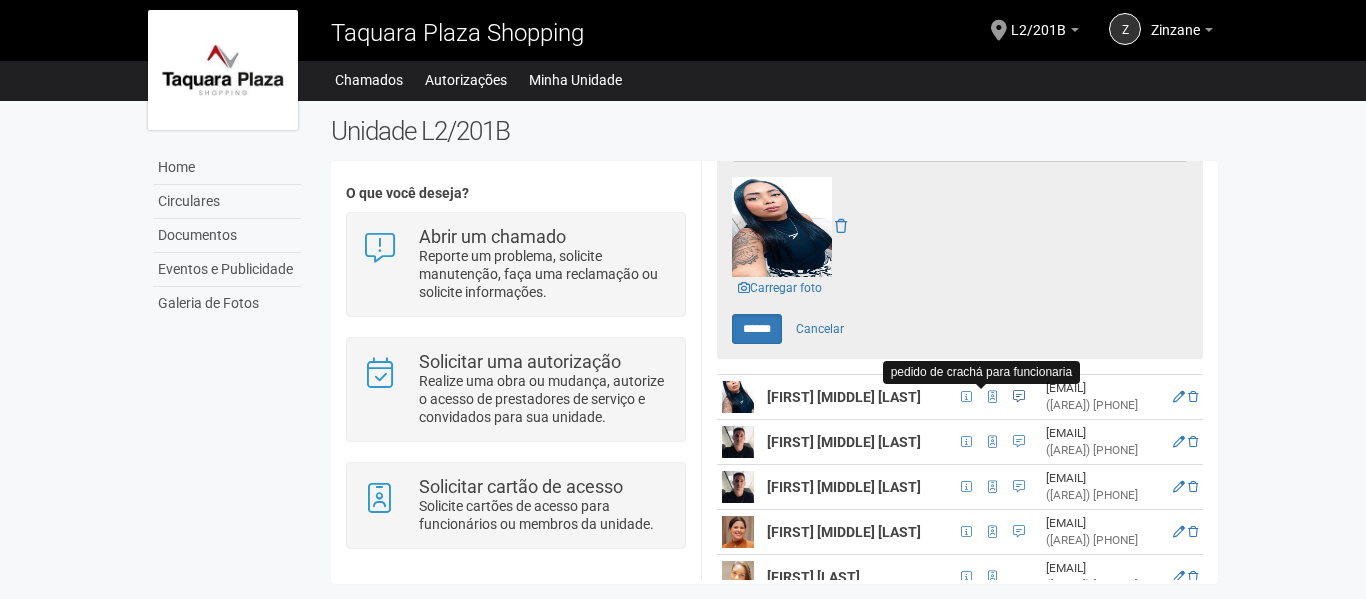 click at bounding box center (1019, 397) 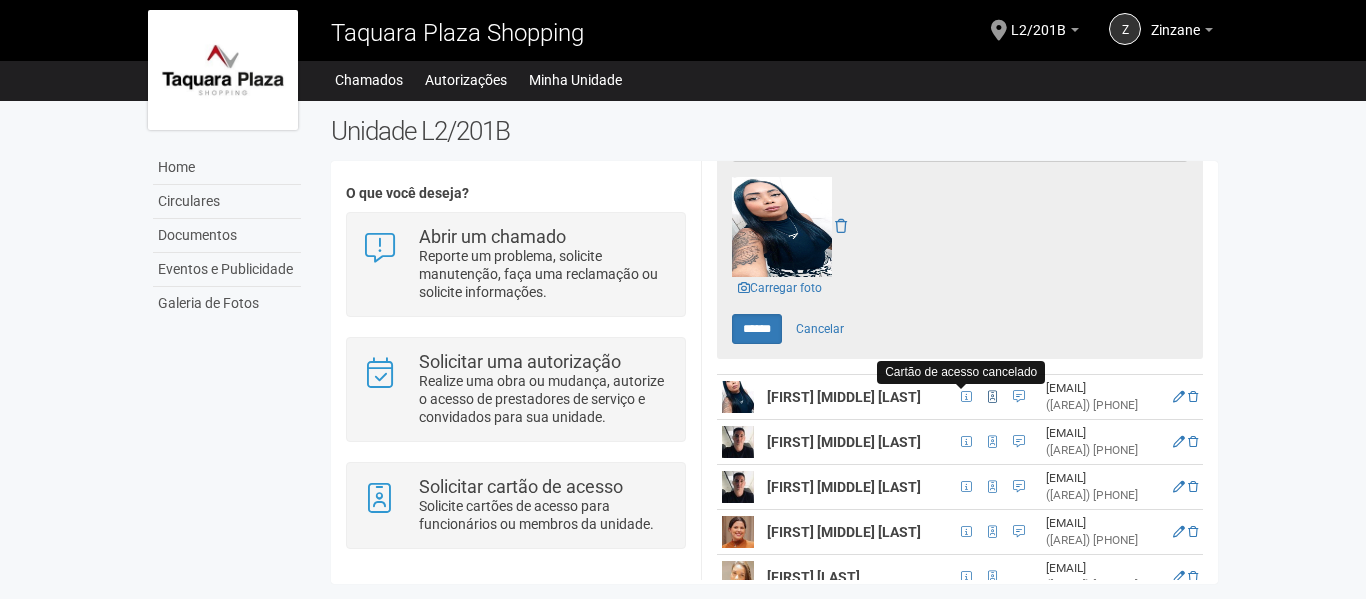 click at bounding box center (992, 397) 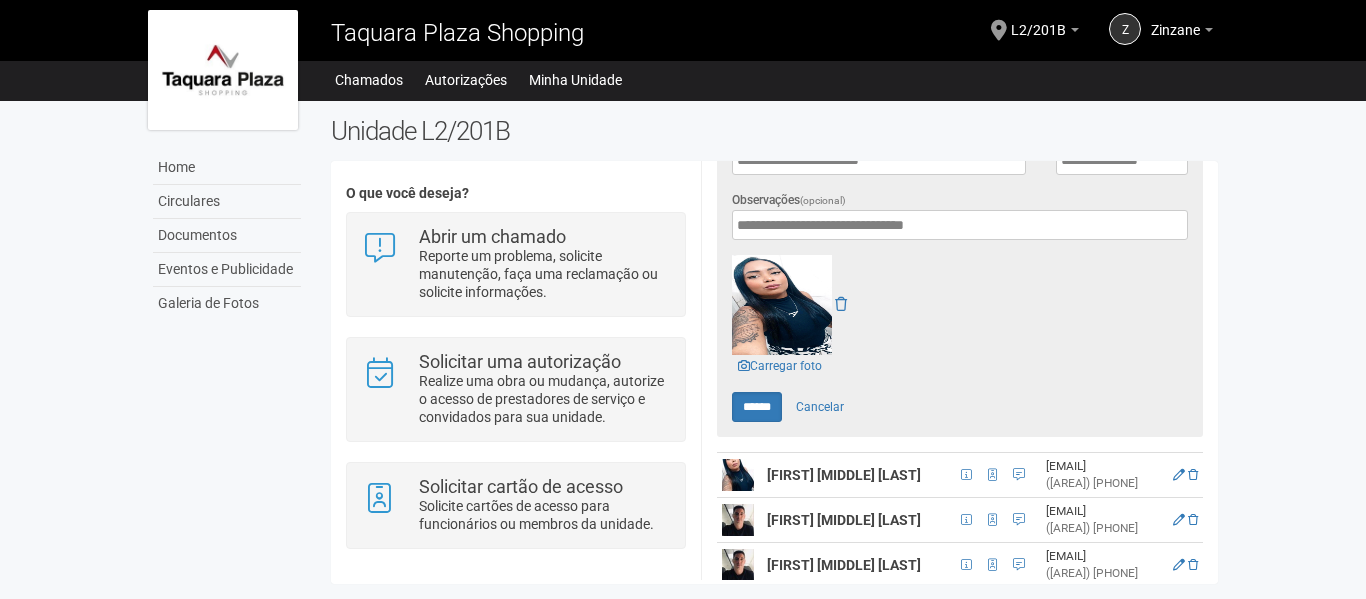 scroll, scrollTop: 347, scrollLeft: 0, axis: vertical 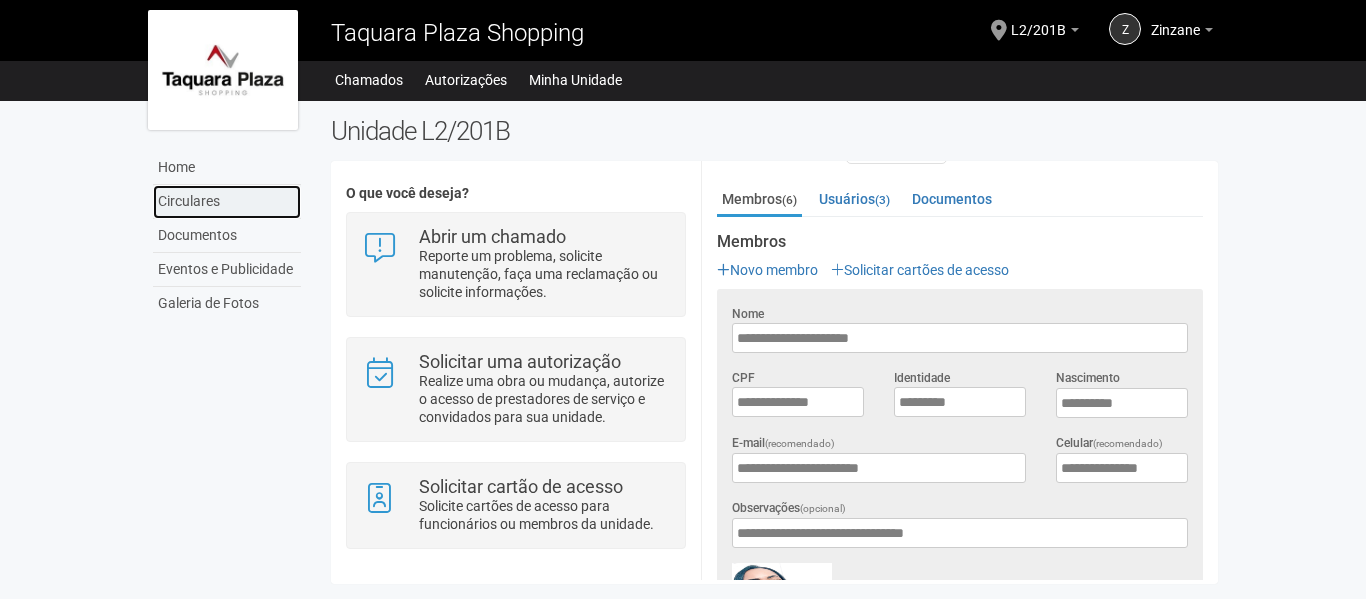 click on "Circulares" at bounding box center (227, 202) 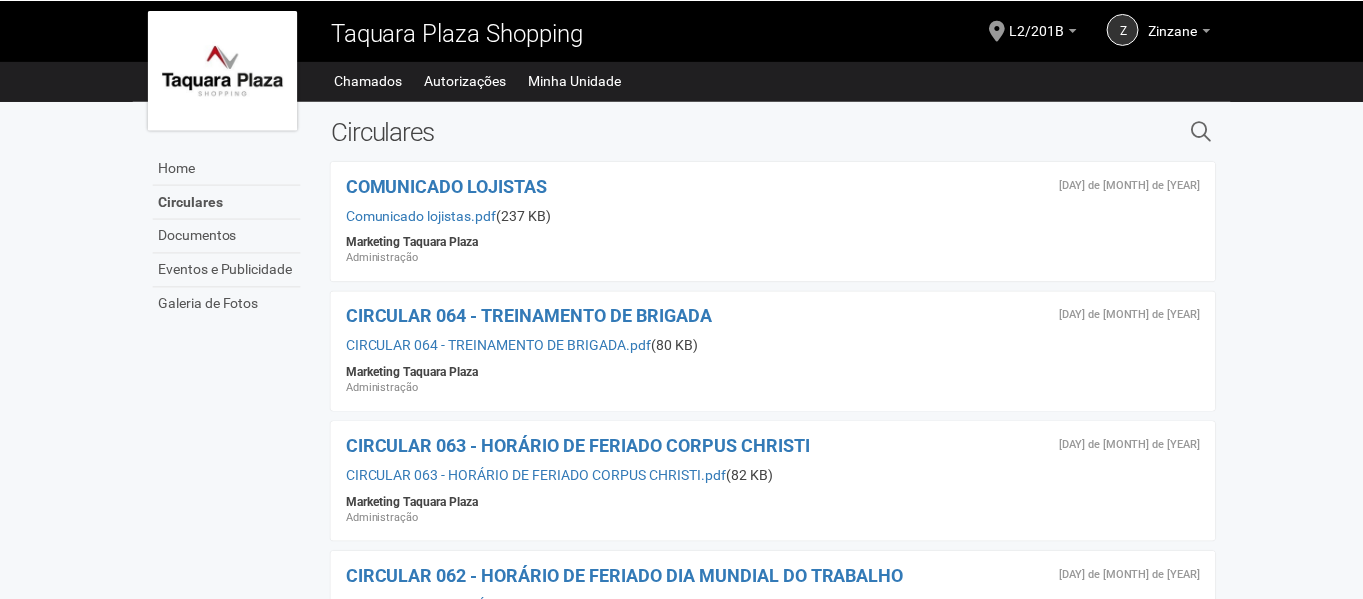 scroll, scrollTop: 0, scrollLeft: 0, axis: both 